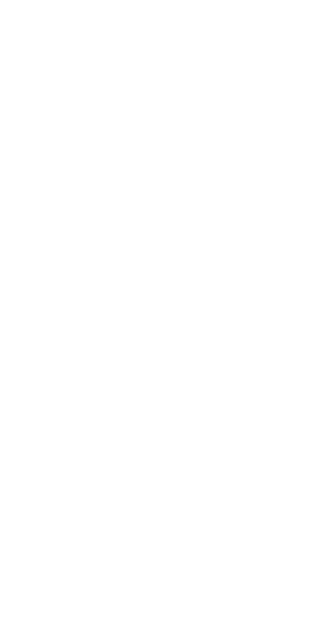 scroll, scrollTop: 0, scrollLeft: 0, axis: both 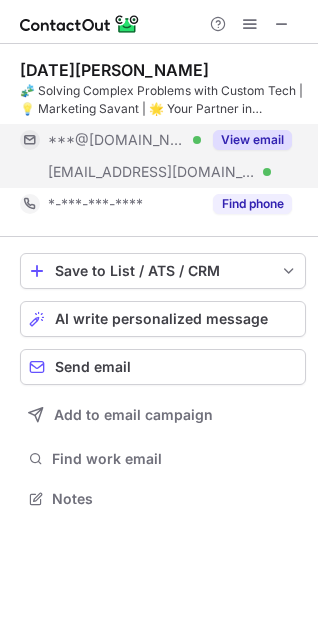 drag, startPoint x: 261, startPoint y: 137, endPoint x: 241, endPoint y: 139, distance: 20.09975 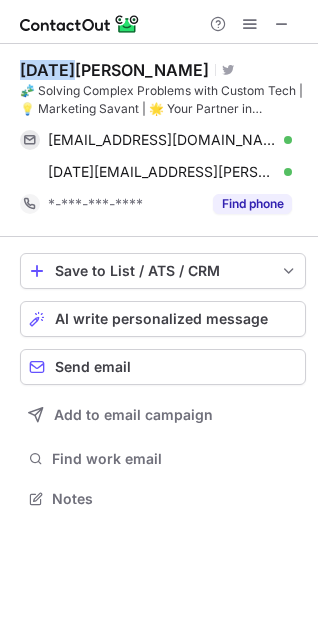 drag, startPoint x: 10, startPoint y: 69, endPoint x: 45, endPoint y: 65, distance: 35.22783 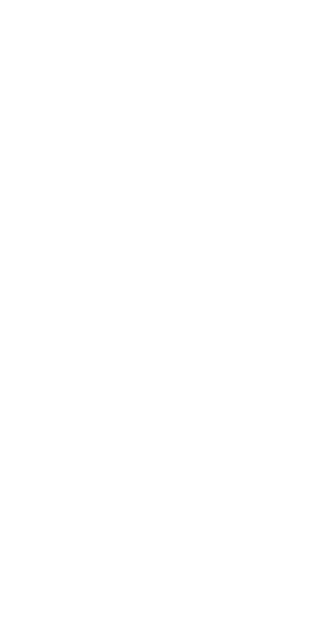 scroll, scrollTop: 0, scrollLeft: 0, axis: both 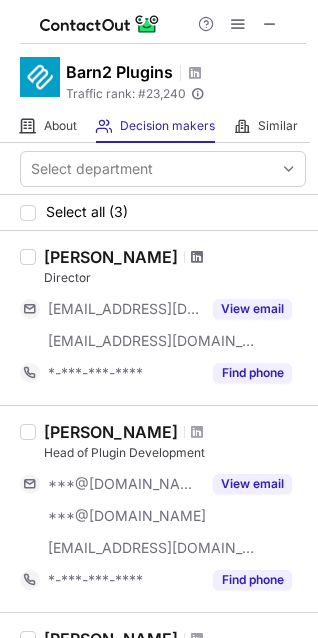 click at bounding box center (197, 257) 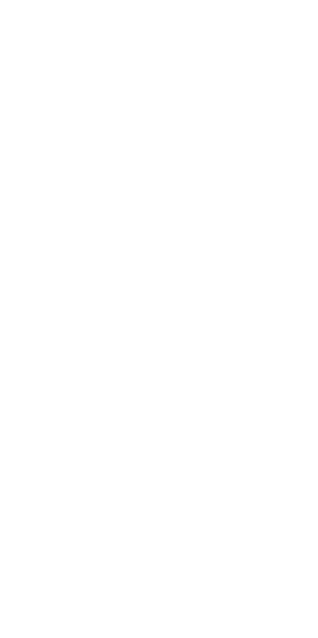 scroll, scrollTop: 0, scrollLeft: 0, axis: both 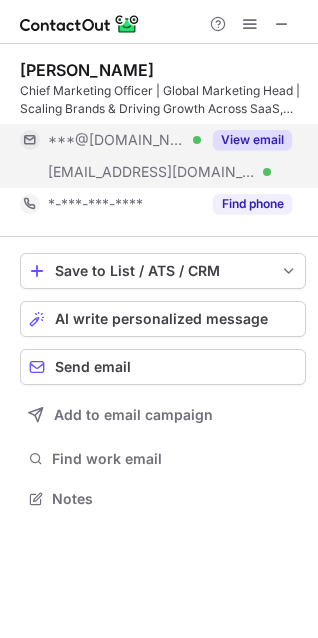 click on "View email" at bounding box center (252, 140) 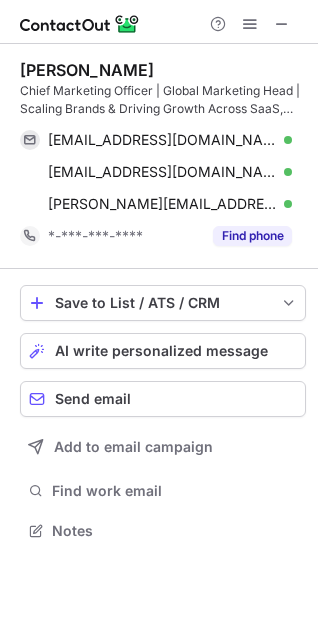 scroll, scrollTop: 10, scrollLeft: 10, axis: both 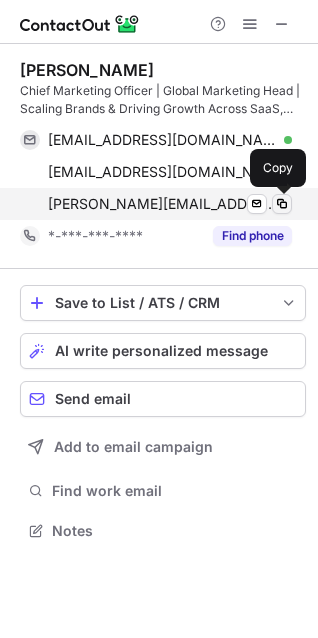 click at bounding box center [282, 204] 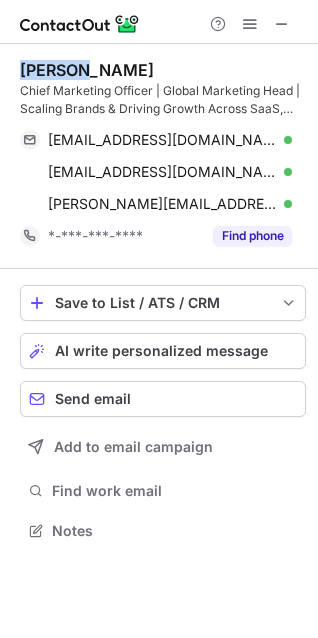 drag, startPoint x: 11, startPoint y: 76, endPoint x: 70, endPoint y: 64, distance: 60.207973 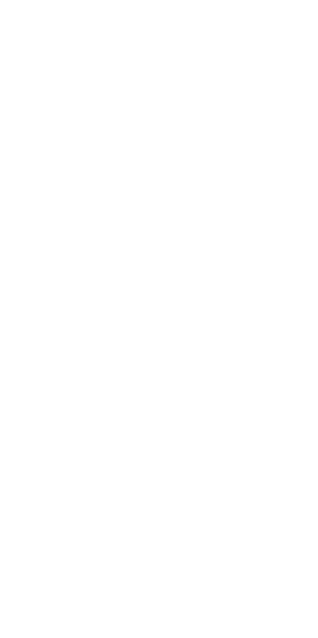 scroll, scrollTop: 0, scrollLeft: 0, axis: both 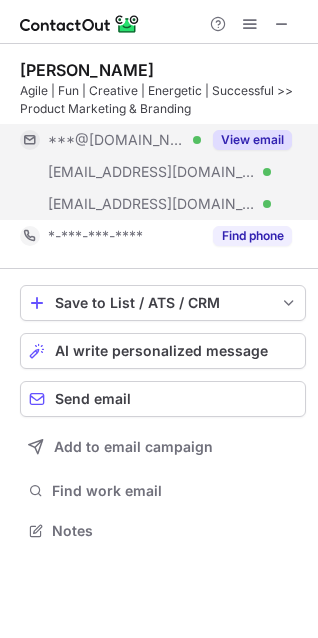 click on "View email" at bounding box center (252, 140) 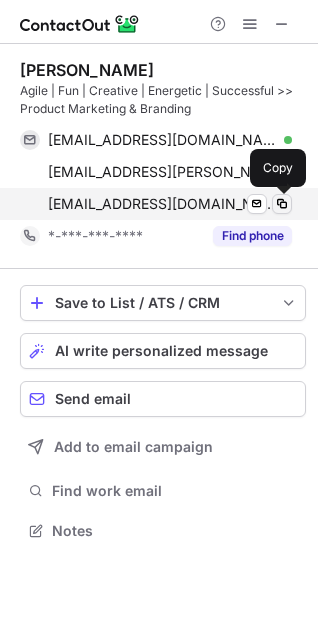 click at bounding box center (282, 204) 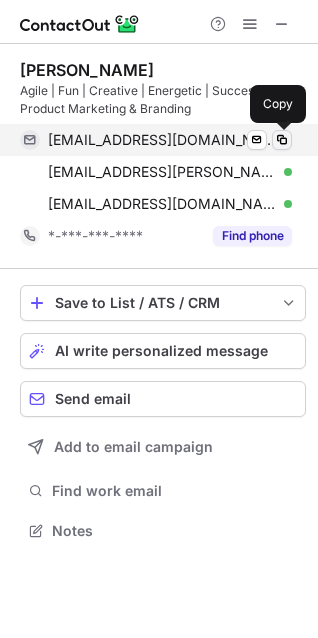 click at bounding box center (282, 140) 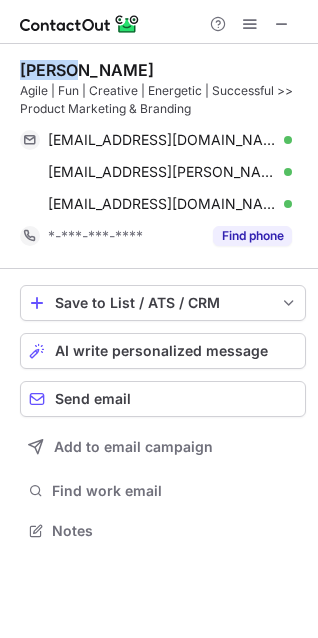 drag, startPoint x: 25, startPoint y: 79, endPoint x: 75, endPoint y: 70, distance: 50.803543 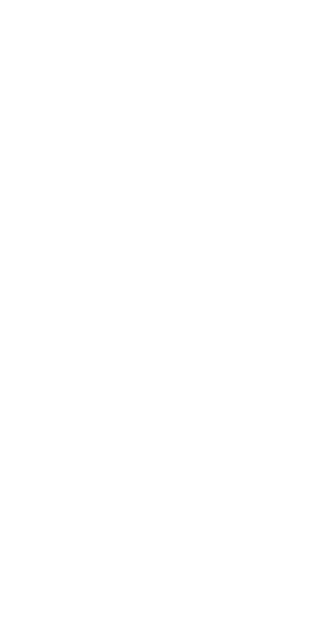 scroll, scrollTop: 0, scrollLeft: 0, axis: both 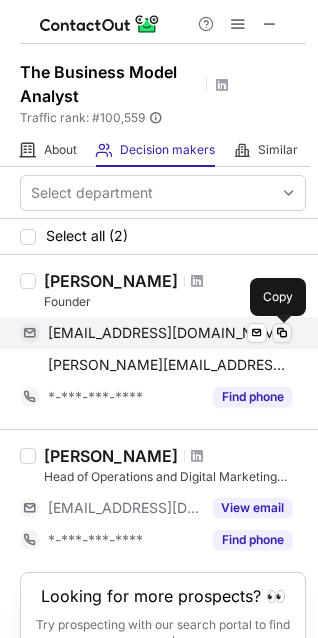 click at bounding box center (282, 333) 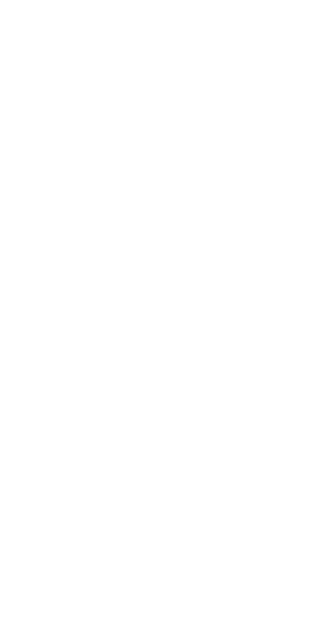 scroll, scrollTop: 0, scrollLeft: 0, axis: both 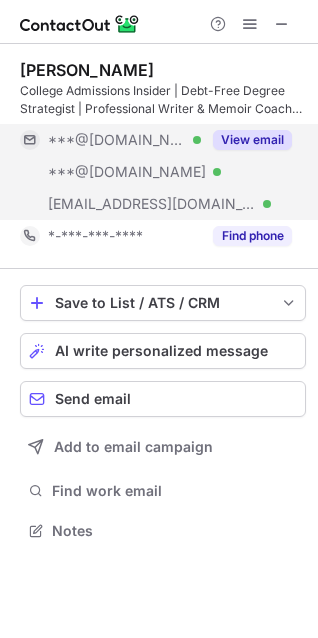 click on "View email" at bounding box center [252, 140] 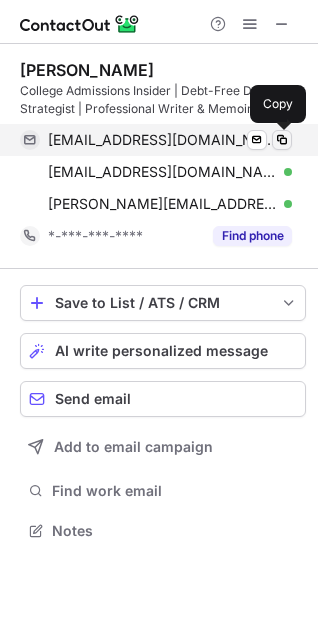 click at bounding box center [282, 140] 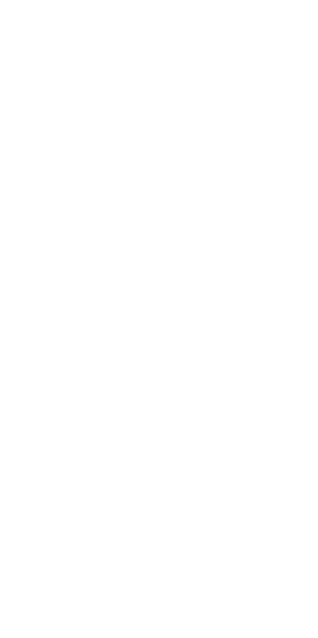 scroll, scrollTop: 0, scrollLeft: 0, axis: both 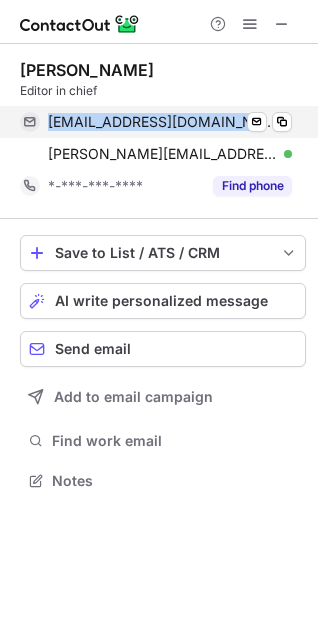 drag, startPoint x: 48, startPoint y: 110, endPoint x: 232, endPoint y: 116, distance: 184.0978 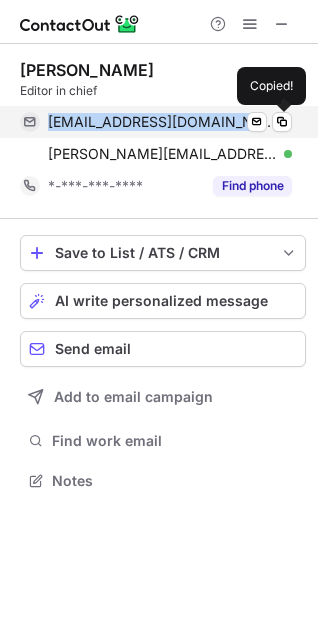 copy on "michaelagossie@gmail.com" 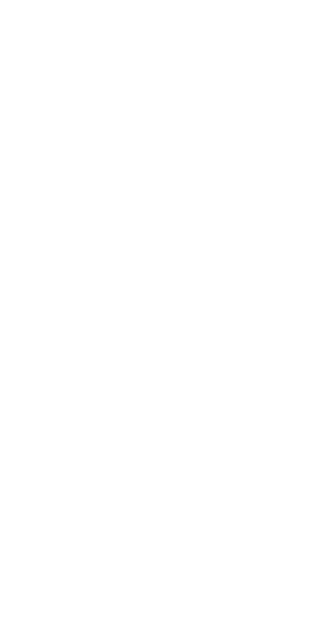 scroll, scrollTop: 0, scrollLeft: 0, axis: both 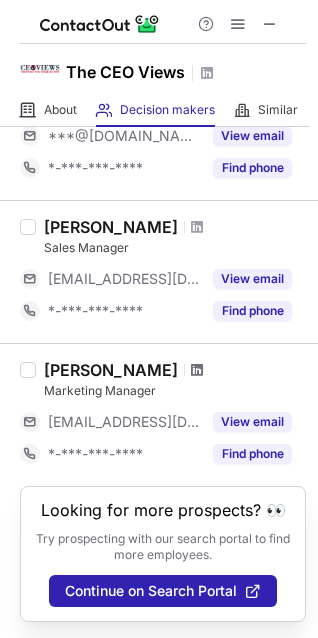 click at bounding box center (197, 370) 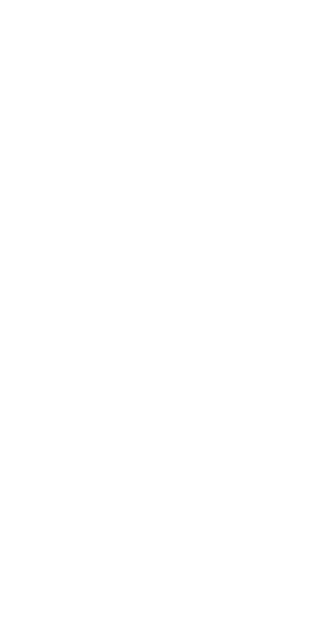 scroll, scrollTop: 0, scrollLeft: 0, axis: both 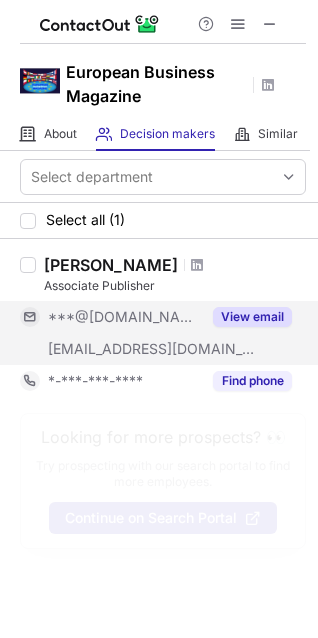 click on "View email" at bounding box center [252, 317] 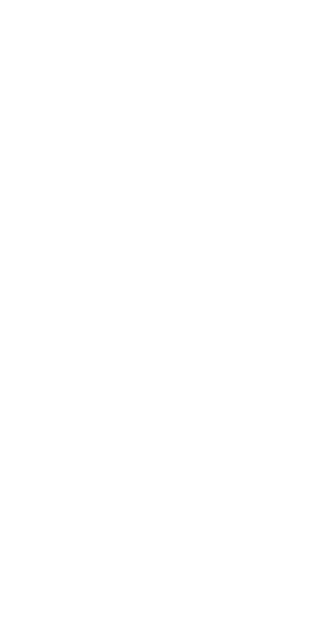 scroll, scrollTop: 0, scrollLeft: 0, axis: both 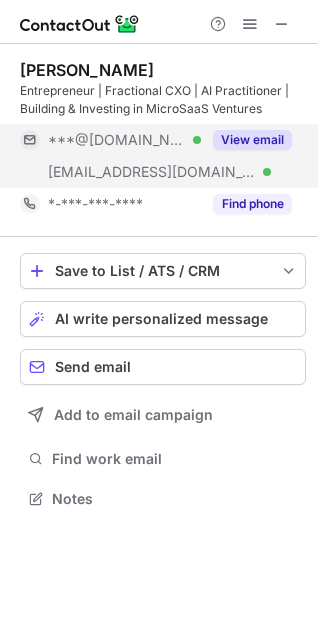 click on "View email" at bounding box center (252, 140) 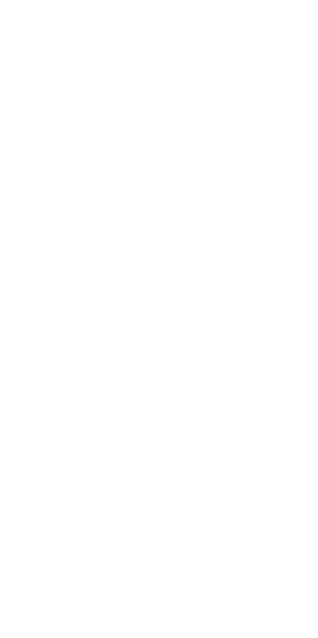 scroll, scrollTop: 0, scrollLeft: 0, axis: both 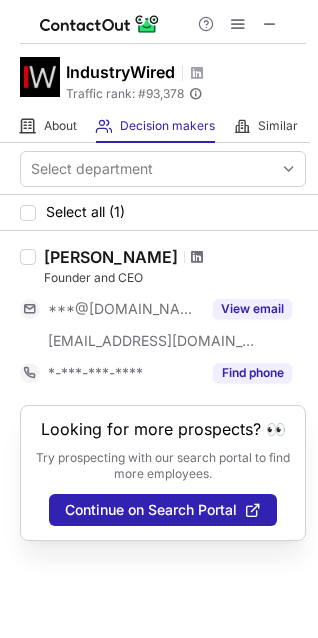 click at bounding box center (197, 257) 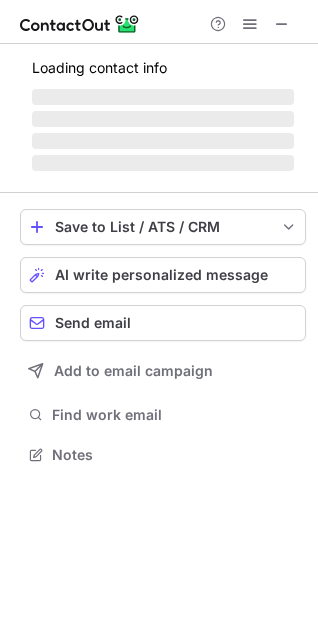 scroll, scrollTop: 10, scrollLeft: 10, axis: both 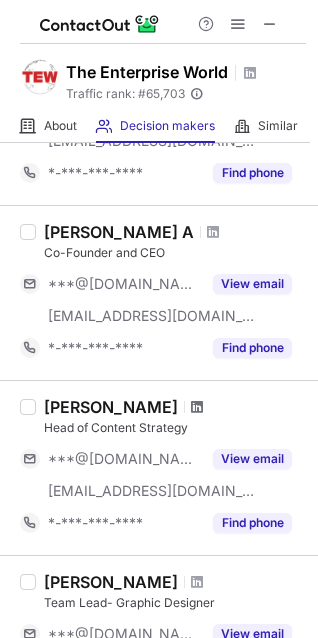 click at bounding box center (197, 407) 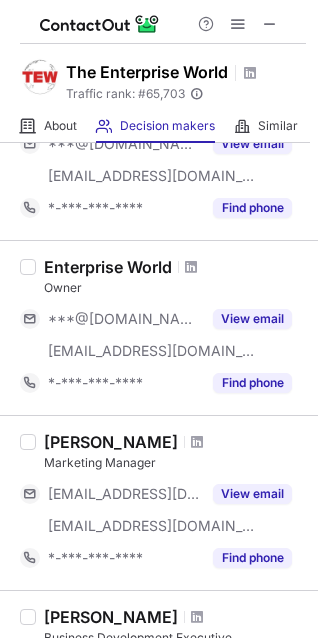 scroll, scrollTop: 900, scrollLeft: 0, axis: vertical 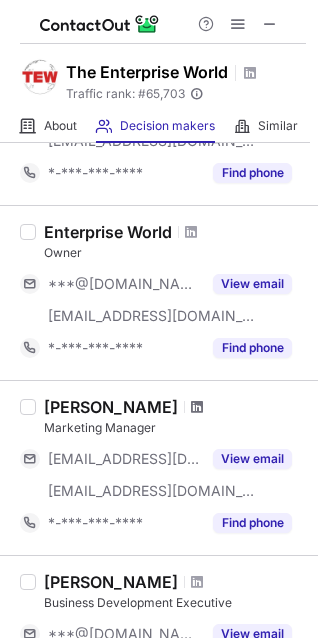 click at bounding box center [197, 407] 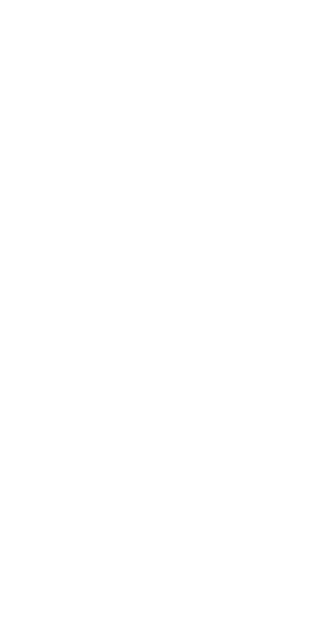 scroll, scrollTop: 0, scrollLeft: 0, axis: both 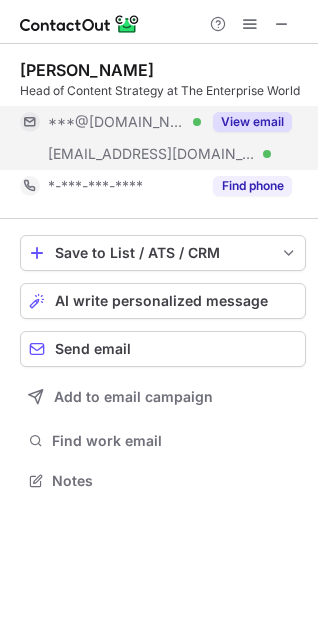 click on "View email" at bounding box center [252, 122] 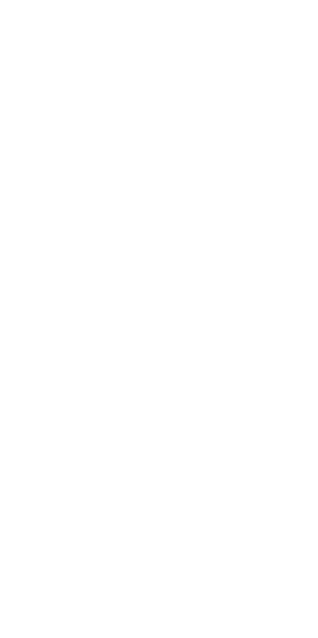 scroll, scrollTop: 0, scrollLeft: 0, axis: both 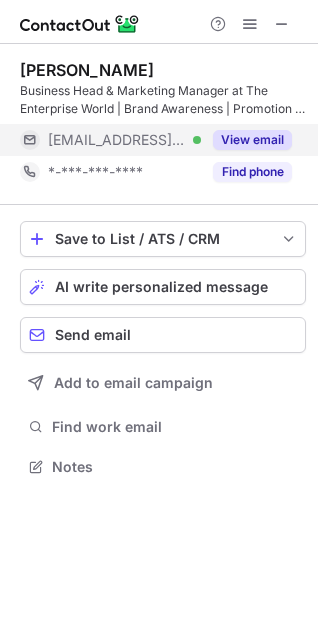 click on "View email" at bounding box center (252, 140) 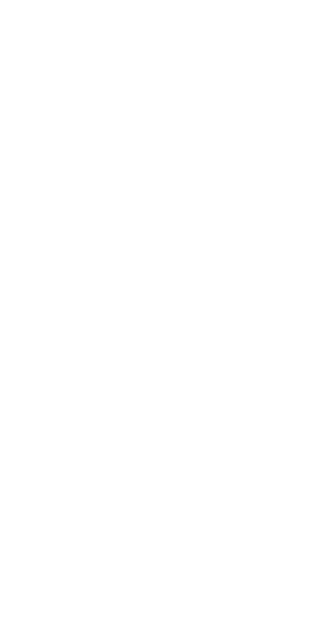 scroll, scrollTop: 0, scrollLeft: 0, axis: both 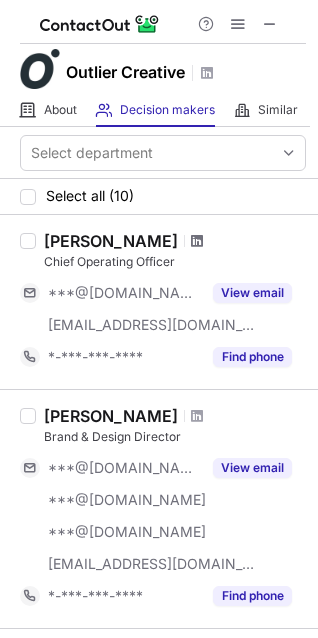 click at bounding box center [197, 241] 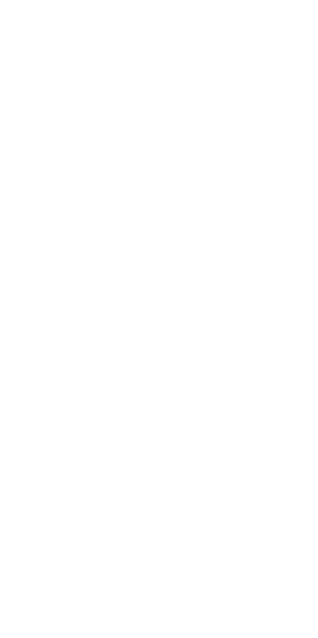 scroll, scrollTop: 0, scrollLeft: 0, axis: both 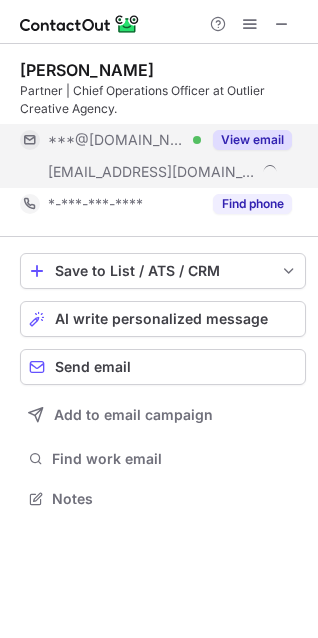 click on "View email" at bounding box center (252, 140) 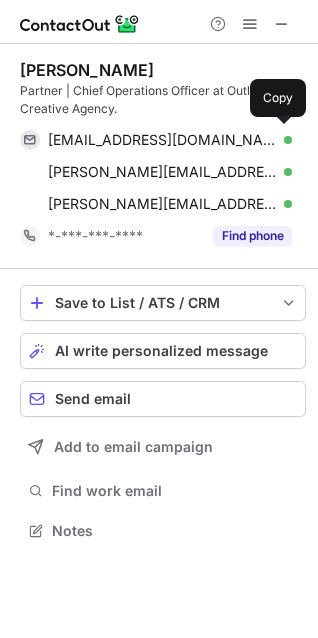 scroll, scrollTop: 10, scrollLeft: 10, axis: both 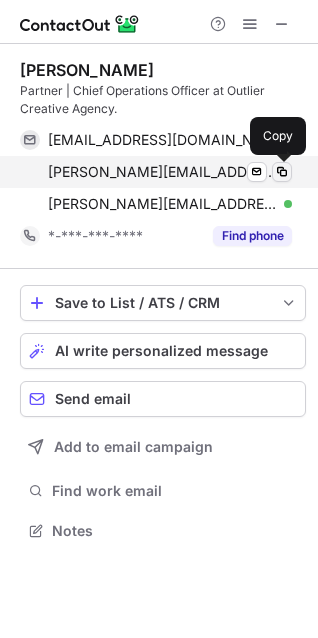 click at bounding box center (282, 172) 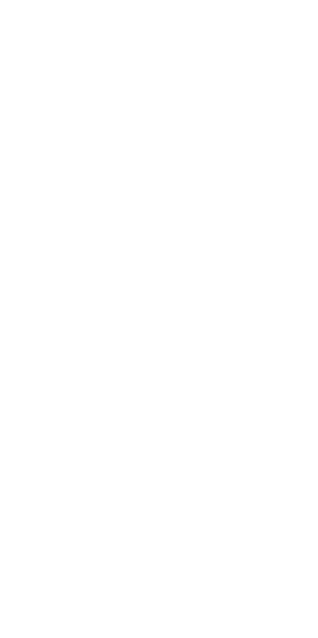 scroll, scrollTop: 0, scrollLeft: 0, axis: both 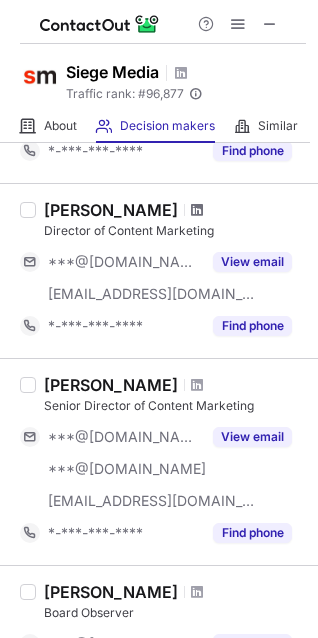 click at bounding box center (197, 210) 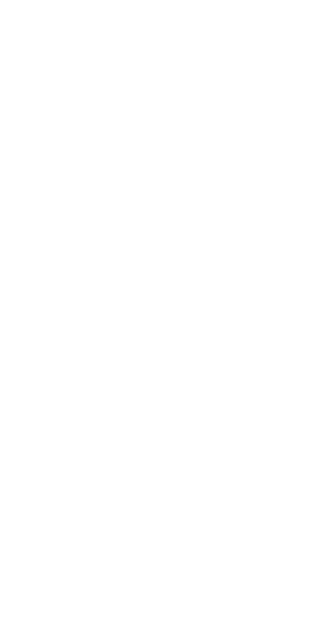 scroll, scrollTop: 0, scrollLeft: 0, axis: both 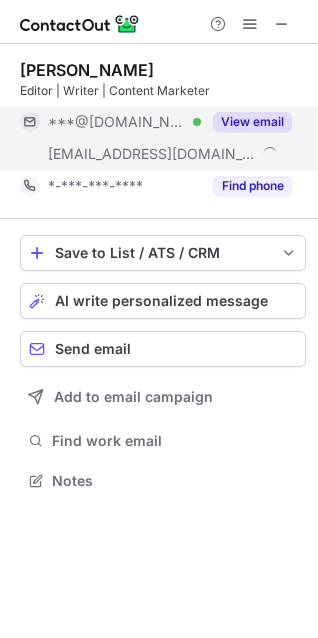 click on "View email" at bounding box center [252, 122] 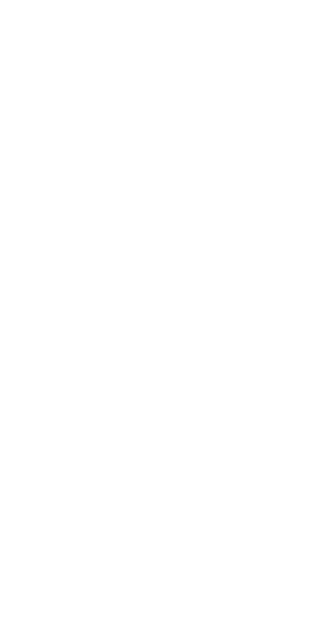 scroll, scrollTop: 0, scrollLeft: 0, axis: both 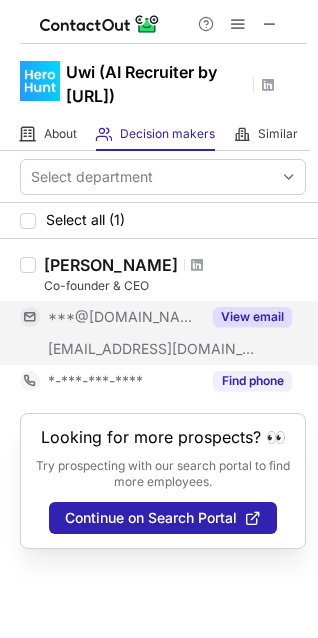 click on "View email" at bounding box center [246, 317] 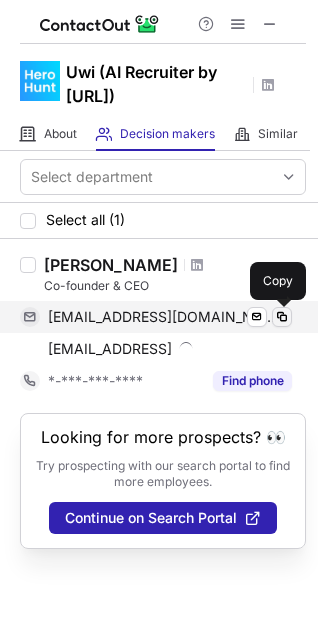 click at bounding box center (282, 317) 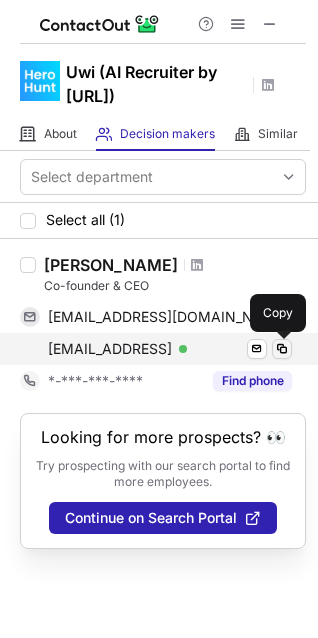 click at bounding box center [282, 349] 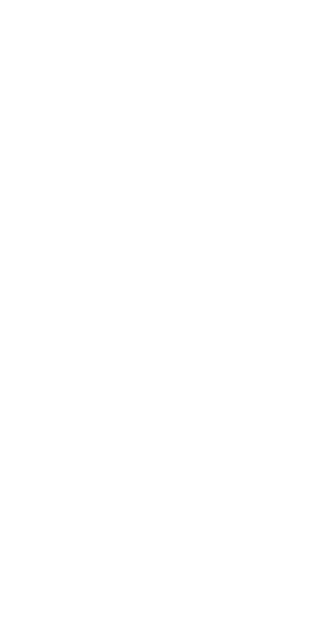 scroll, scrollTop: 0, scrollLeft: 0, axis: both 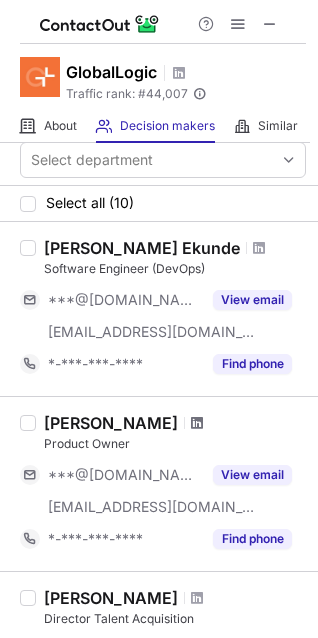 click at bounding box center [197, 423] 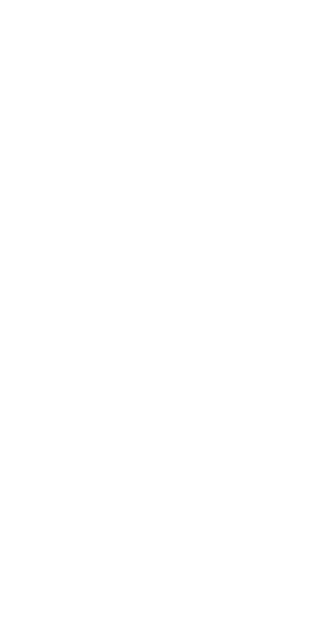 scroll, scrollTop: 0, scrollLeft: 0, axis: both 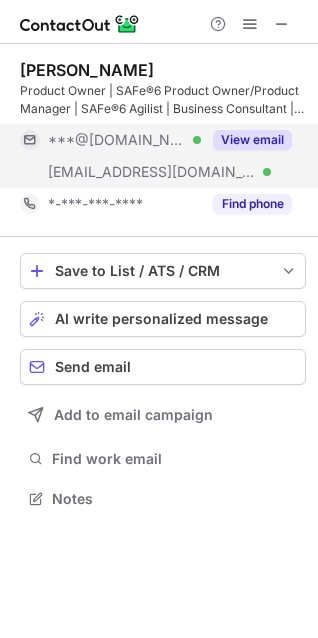 click on "View email" at bounding box center (252, 140) 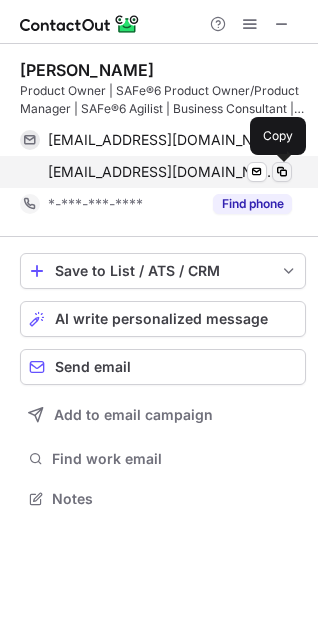 click at bounding box center [282, 172] 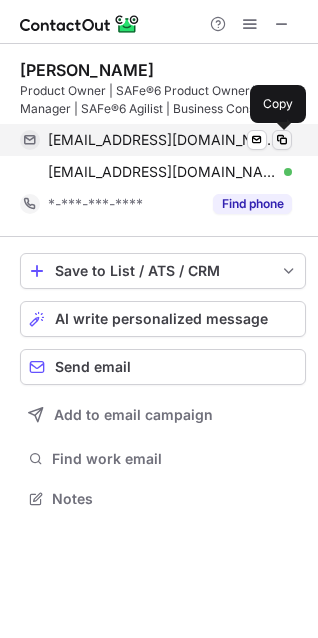 click at bounding box center [282, 140] 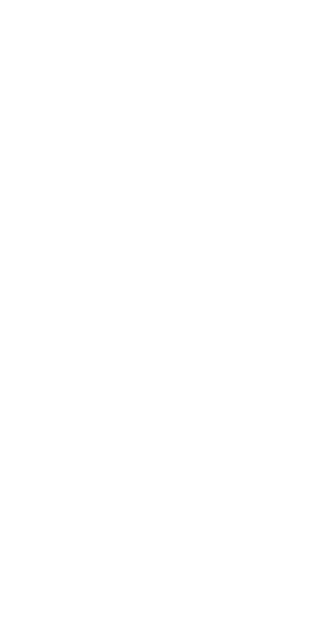 scroll, scrollTop: 0, scrollLeft: 0, axis: both 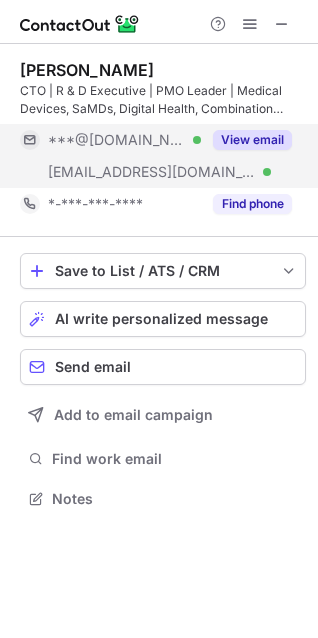 click on "View email" at bounding box center [252, 140] 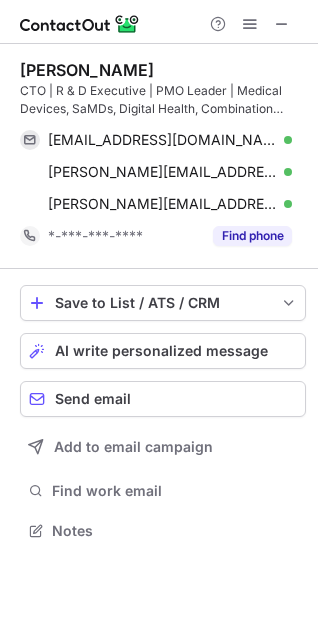 scroll, scrollTop: 10, scrollLeft: 10, axis: both 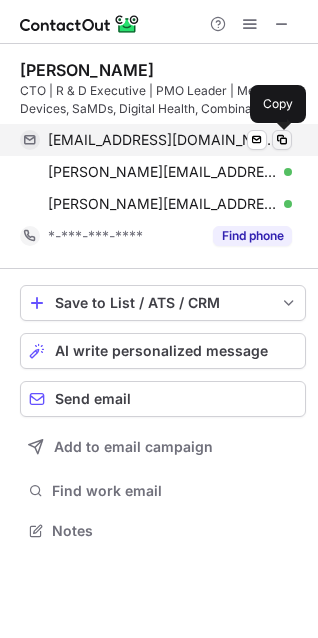 click at bounding box center (282, 140) 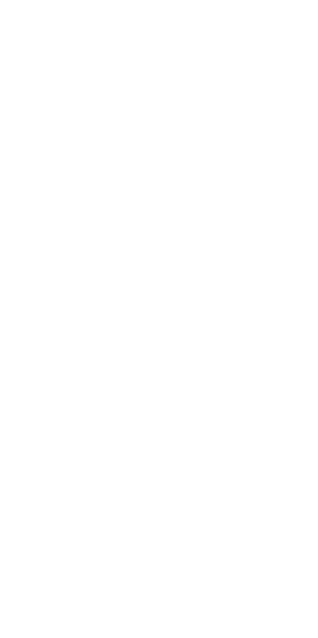 scroll, scrollTop: 0, scrollLeft: 0, axis: both 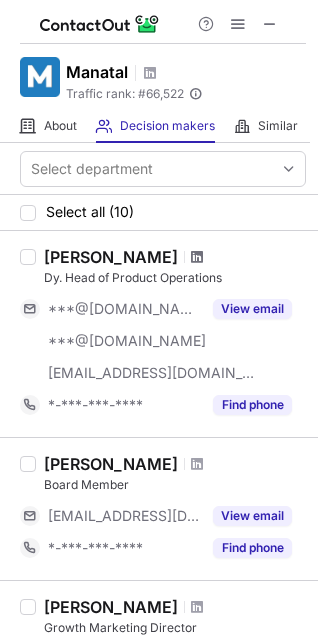 click at bounding box center [197, 257] 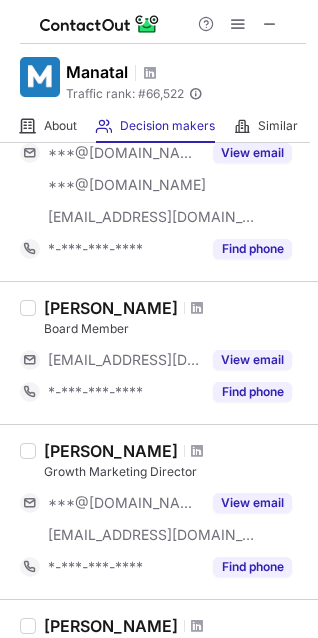 scroll, scrollTop: 200, scrollLeft: 0, axis: vertical 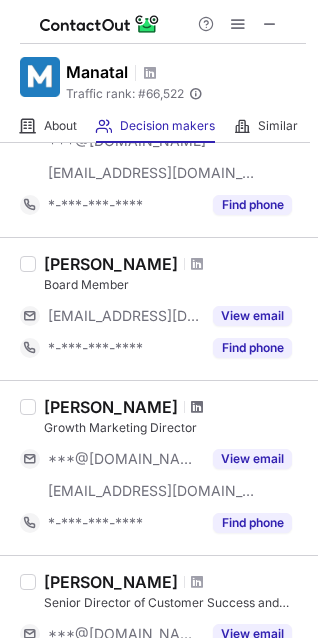 click at bounding box center (197, 407) 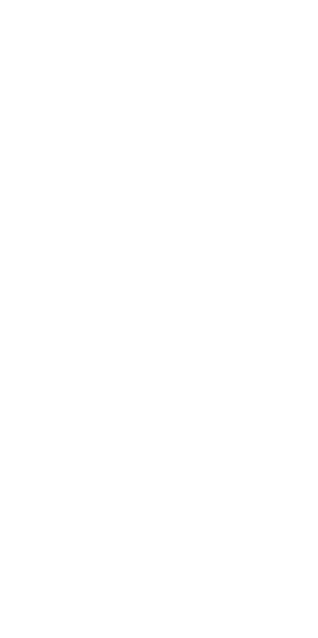 scroll, scrollTop: 0, scrollLeft: 0, axis: both 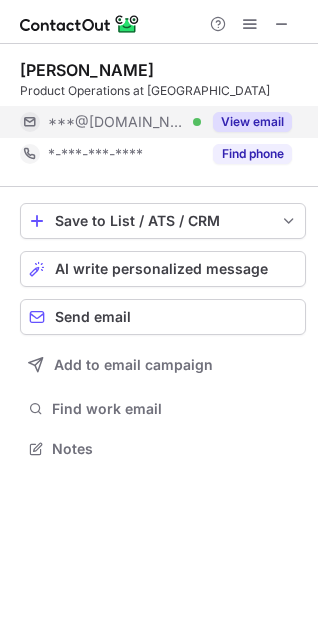 click on "View email" at bounding box center [252, 122] 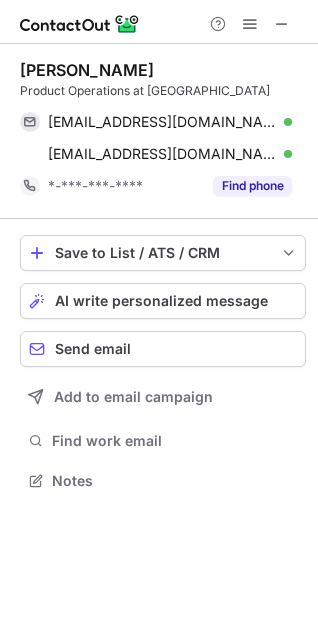 scroll, scrollTop: 10, scrollLeft: 10, axis: both 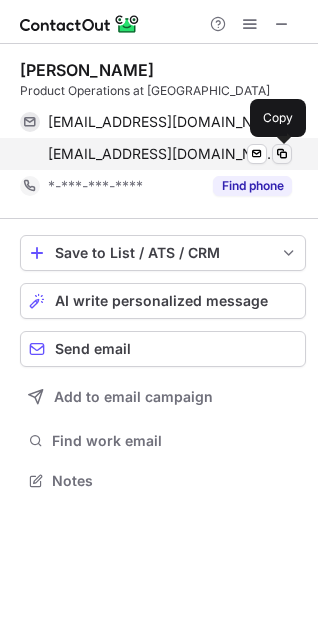click at bounding box center [282, 154] 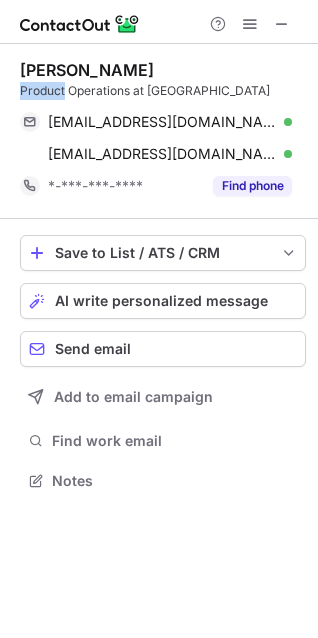 drag, startPoint x: 18, startPoint y: 88, endPoint x: 64, endPoint y: 82, distance: 46.389652 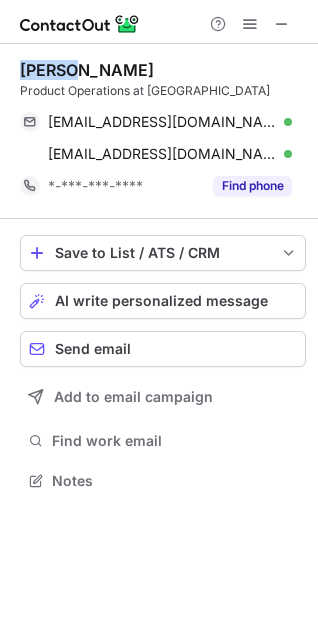 drag, startPoint x: 9, startPoint y: 69, endPoint x: 68, endPoint y: 67, distance: 59.03389 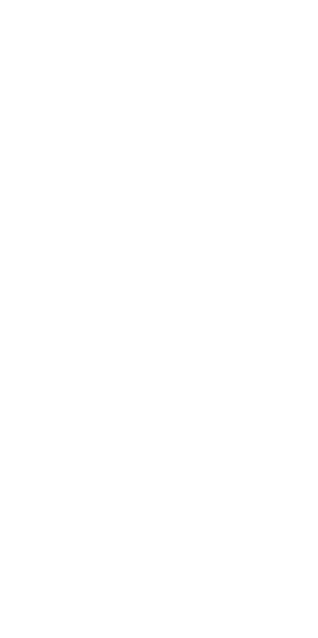 scroll, scrollTop: 0, scrollLeft: 0, axis: both 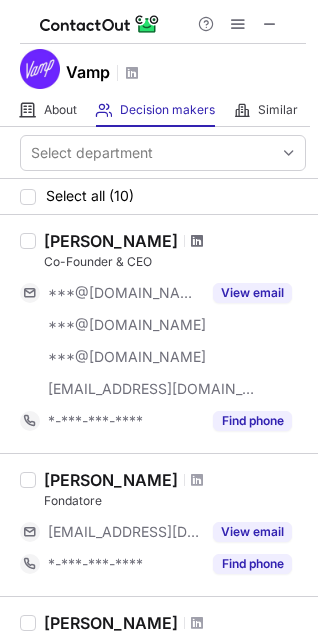 click at bounding box center [197, 241] 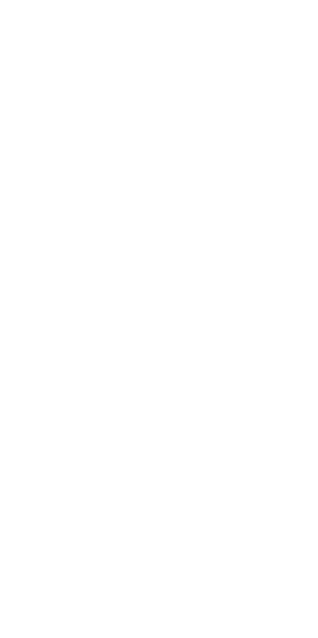 scroll, scrollTop: 0, scrollLeft: 0, axis: both 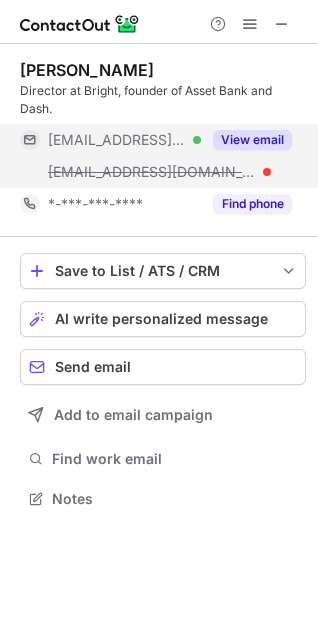 click on "View email" at bounding box center (252, 140) 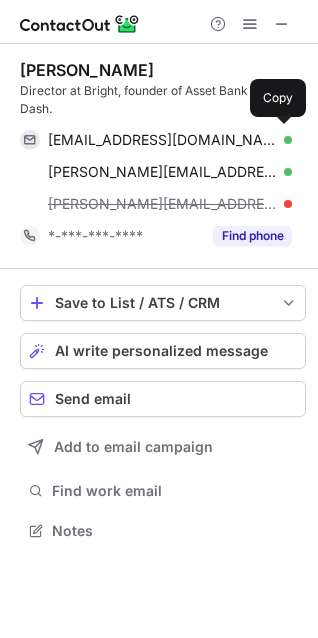 scroll, scrollTop: 10, scrollLeft: 10, axis: both 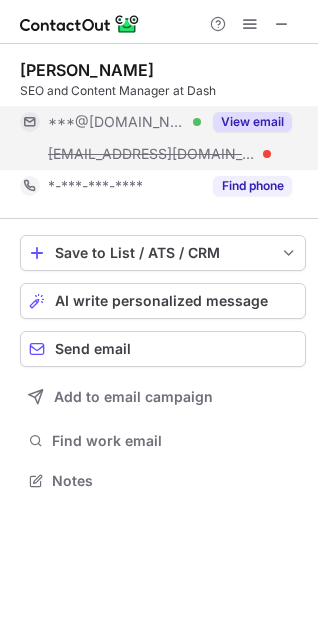 click on "View email" at bounding box center [252, 122] 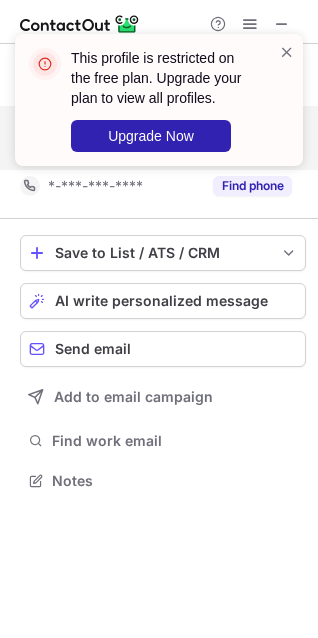 scroll, scrollTop: 435, scrollLeft: 318, axis: both 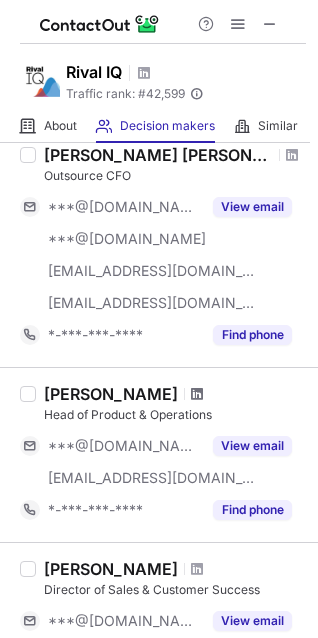 click at bounding box center (197, 394) 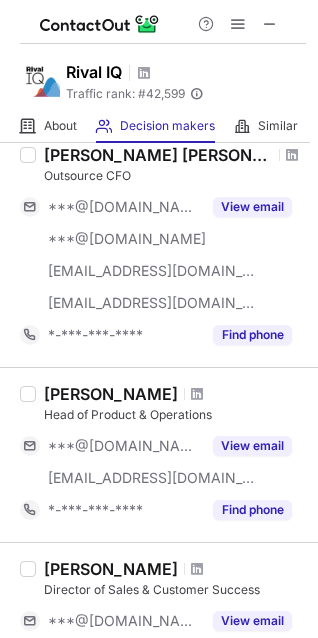 scroll, scrollTop: 577, scrollLeft: 0, axis: vertical 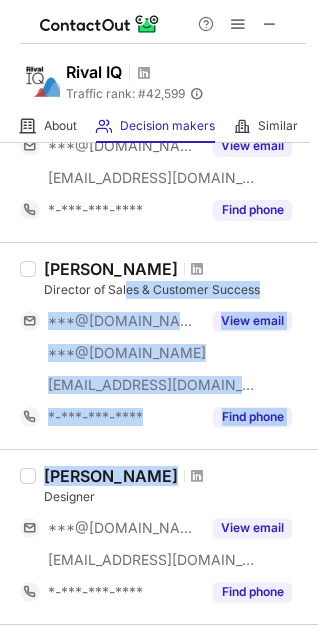 drag, startPoint x: 187, startPoint y: 473, endPoint x: 128, endPoint y: 281, distance: 200.86064 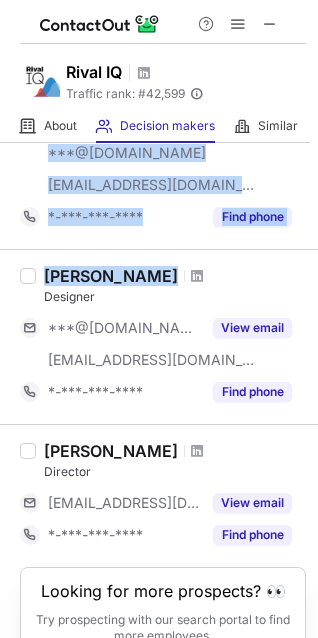 scroll, scrollTop: 477, scrollLeft: 0, axis: vertical 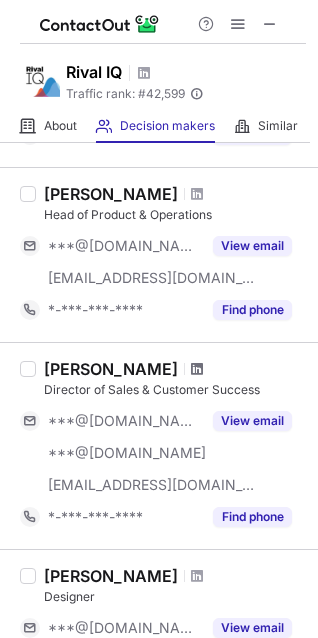 click at bounding box center [197, 369] 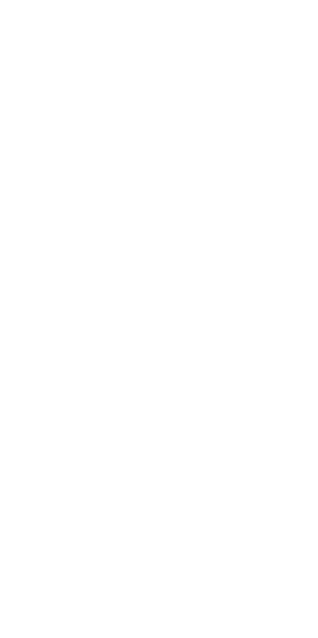 scroll, scrollTop: 0, scrollLeft: 0, axis: both 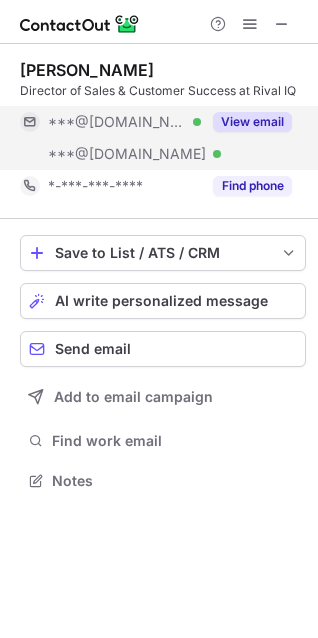 click on "View email" at bounding box center [252, 122] 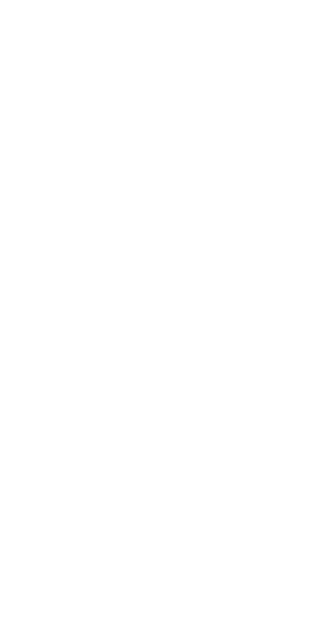 scroll, scrollTop: 0, scrollLeft: 0, axis: both 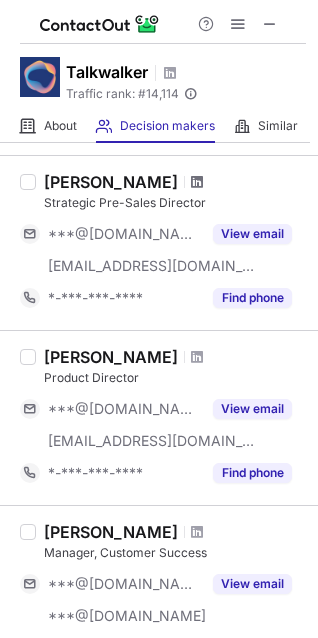 click at bounding box center [197, 182] 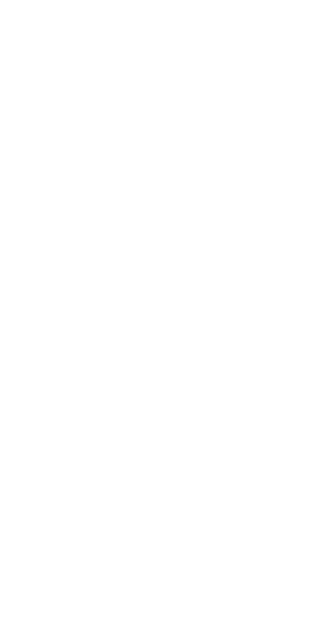 scroll, scrollTop: 0, scrollLeft: 0, axis: both 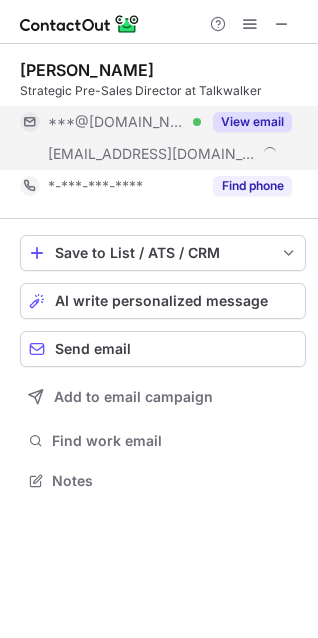 click on "View email" at bounding box center (252, 122) 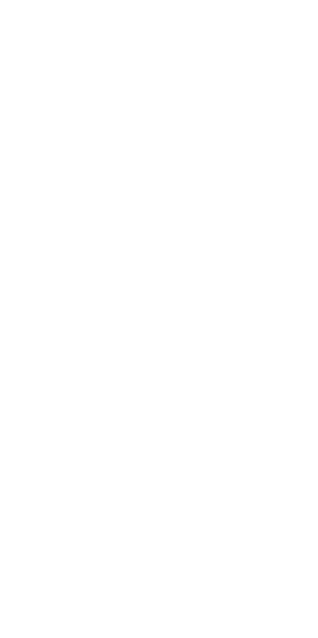 scroll, scrollTop: 0, scrollLeft: 0, axis: both 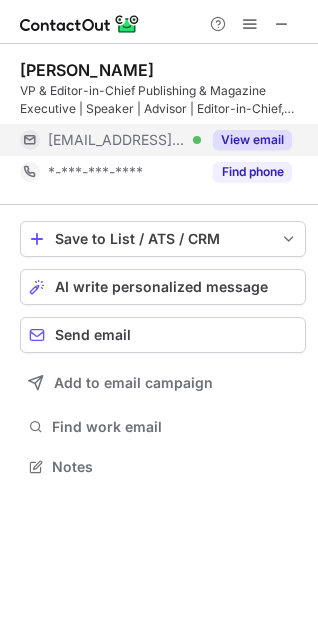 click on "View email" at bounding box center [252, 140] 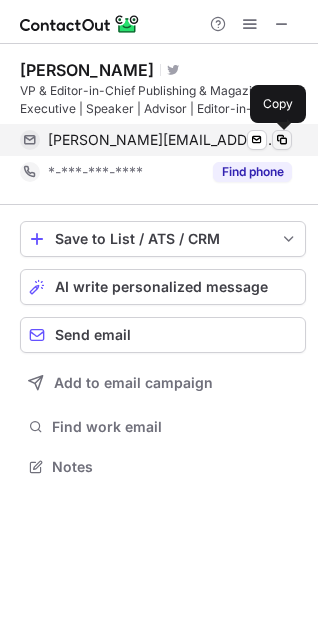 click at bounding box center (282, 140) 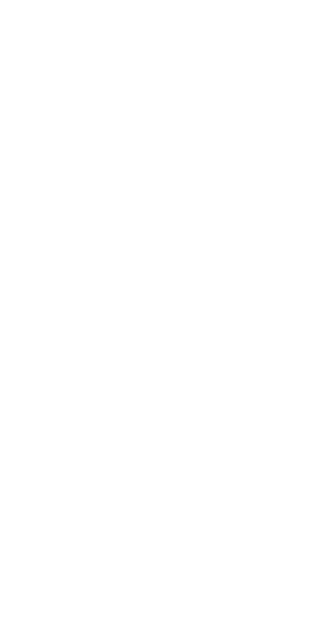 scroll, scrollTop: 0, scrollLeft: 0, axis: both 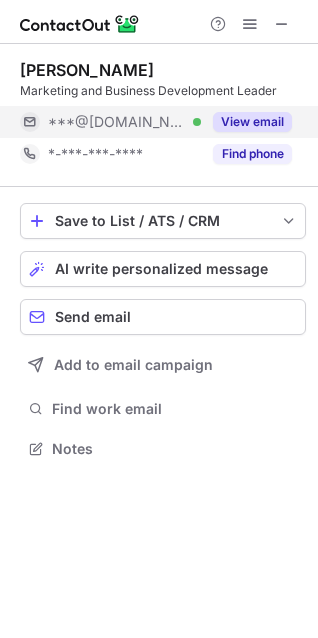 click on "View email" at bounding box center (252, 122) 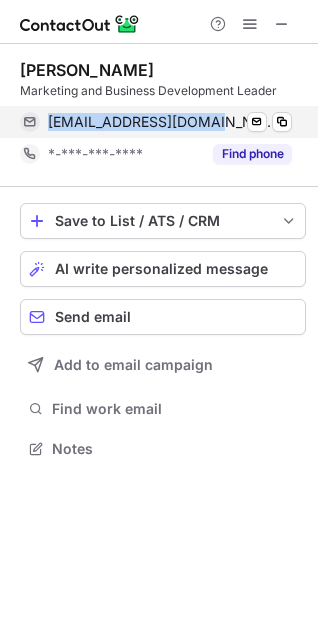 copy on "meiscecilia@gmail.com" 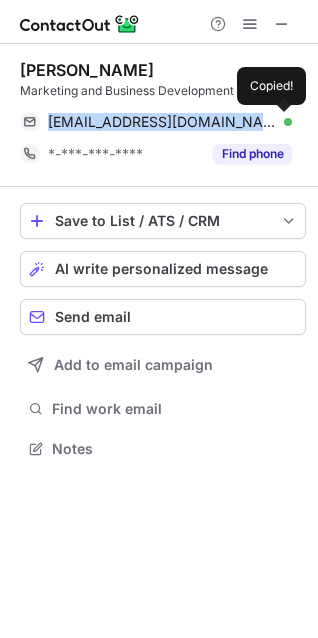 copy on "meiscecilia@gmail.com" 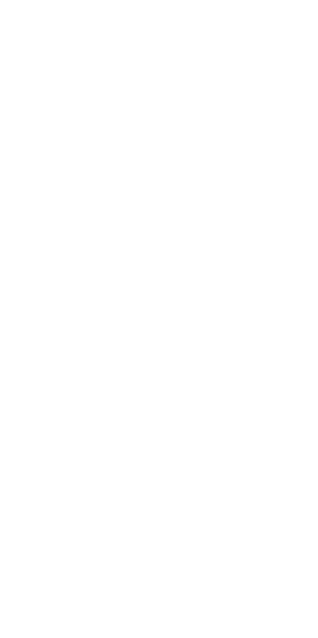 scroll, scrollTop: 0, scrollLeft: 0, axis: both 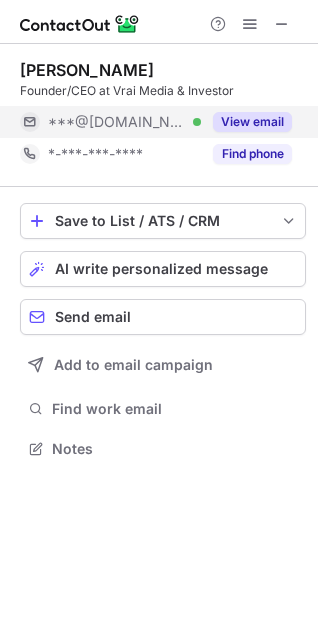 click on "View email" at bounding box center [246, 122] 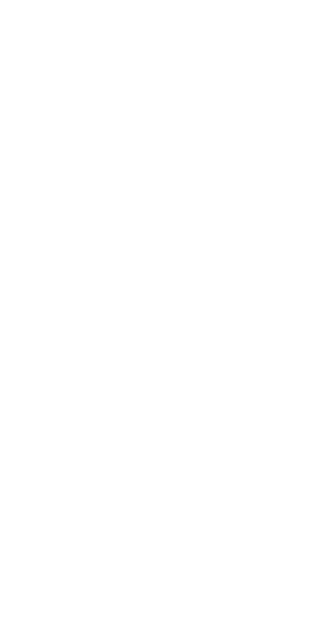 scroll, scrollTop: 0, scrollLeft: 0, axis: both 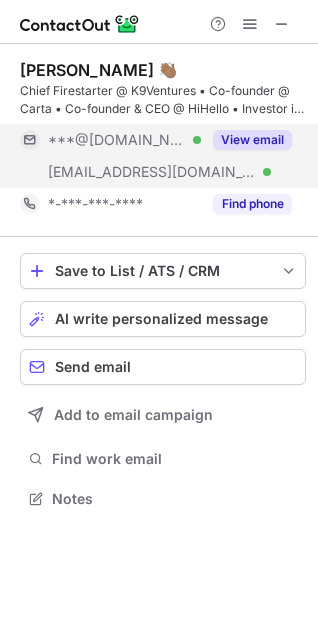 click on "View email" at bounding box center [252, 140] 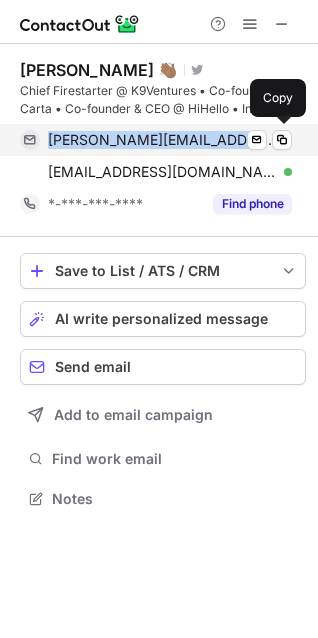 drag, startPoint x: 41, startPoint y: 126, endPoint x: 228, endPoint y: 140, distance: 187.52333 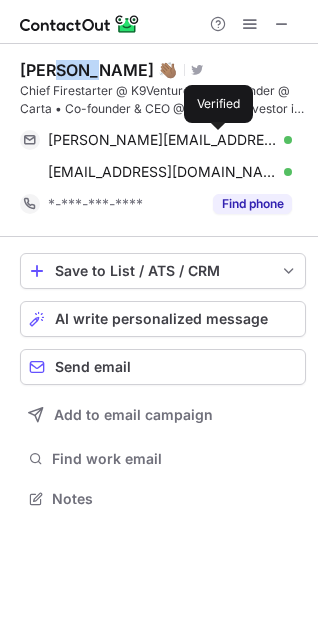 drag, startPoint x: 50, startPoint y: 66, endPoint x: 87, endPoint y: 58, distance: 37.85499 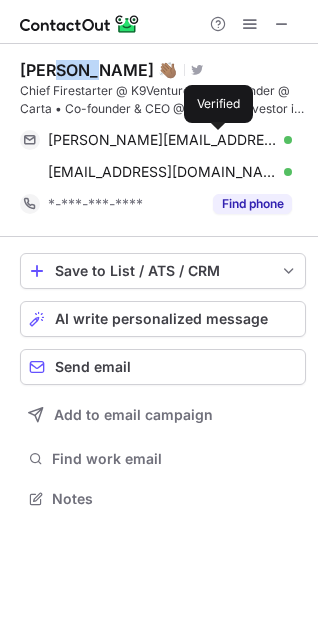 copy on "Manu" 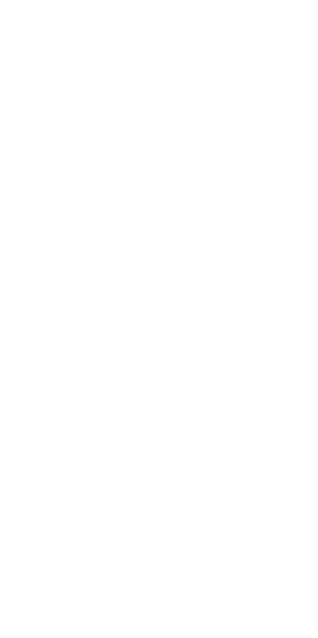 scroll, scrollTop: 0, scrollLeft: 0, axis: both 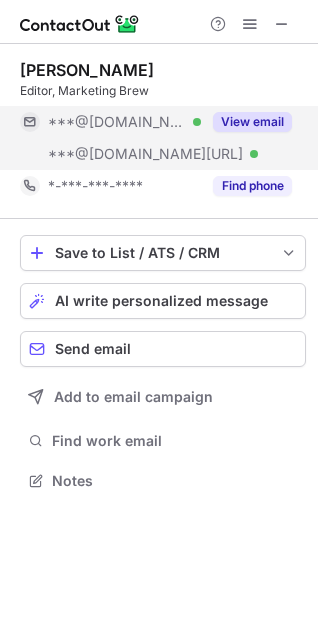 click on "View email" at bounding box center (252, 122) 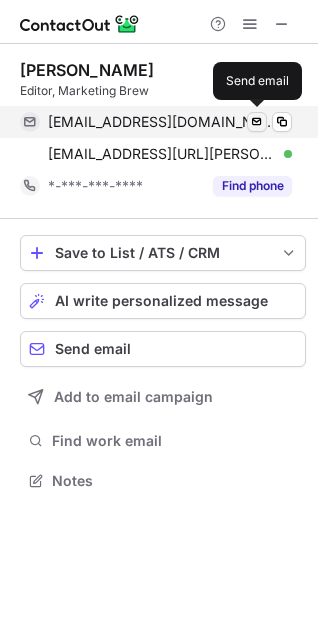 click at bounding box center (257, 122) 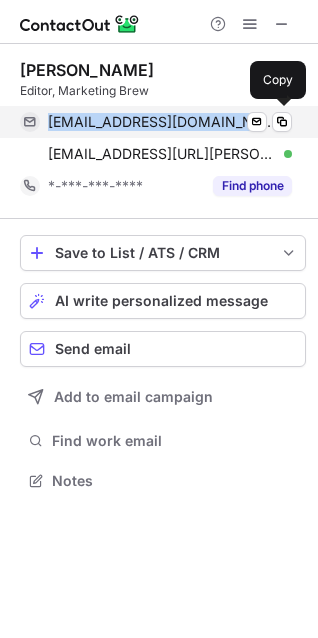 drag, startPoint x: 43, startPoint y: 114, endPoint x: 221, endPoint y: 123, distance: 178.22739 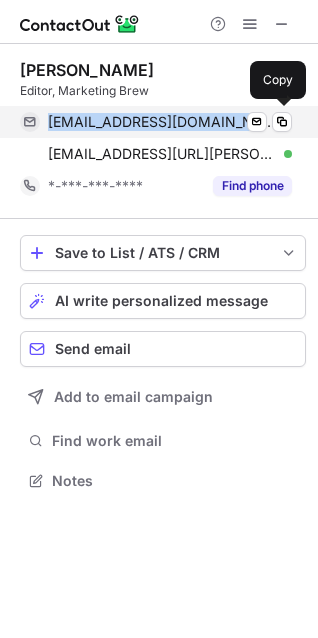 copy on "kmariesutton@gmail.com" 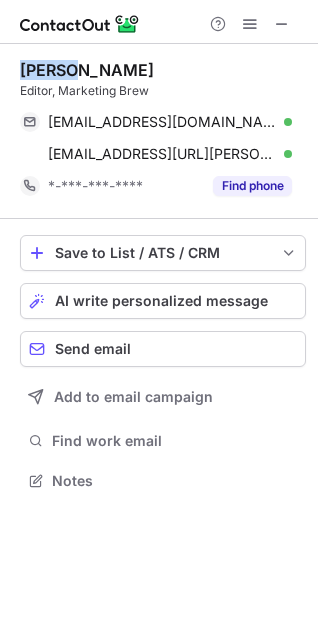 drag, startPoint x: 16, startPoint y: 69, endPoint x: 32, endPoint y: 49, distance: 25.612497 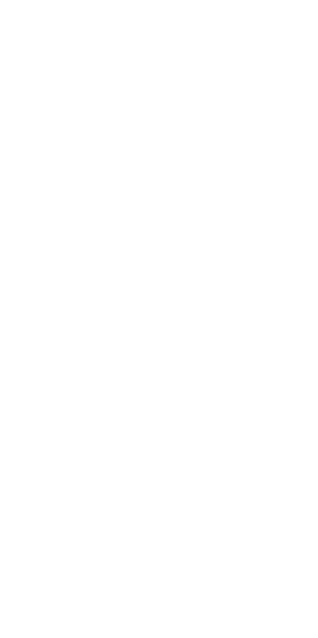 scroll, scrollTop: 0, scrollLeft: 0, axis: both 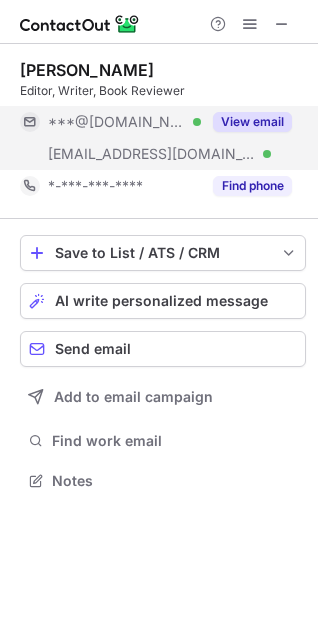 click on "View email" at bounding box center [252, 122] 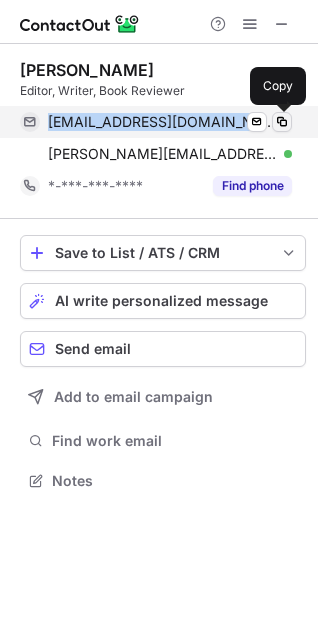 copy on "stephennathanskelly@gmail.com Verified Send email" 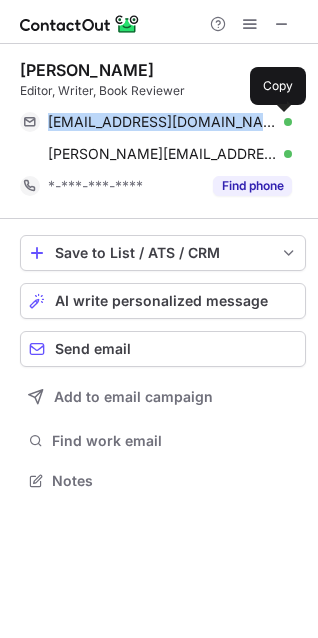 drag, startPoint x: 47, startPoint y: 113, endPoint x: 246, endPoint y: 97, distance: 199.64218 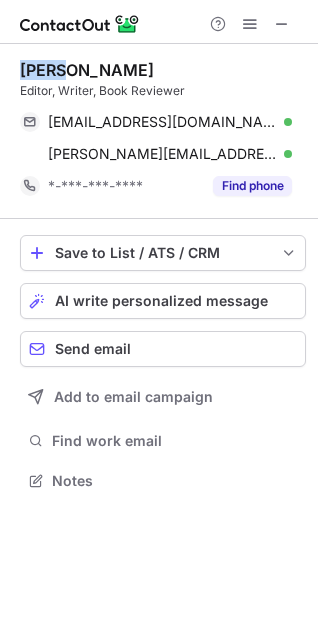 drag, startPoint x: 17, startPoint y: 67, endPoint x: 61, endPoint y: 57, distance: 45.122055 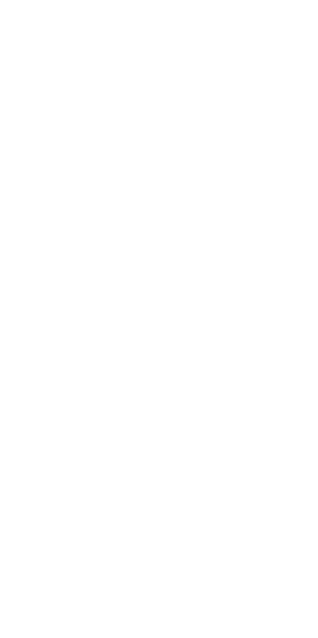 scroll, scrollTop: 0, scrollLeft: 0, axis: both 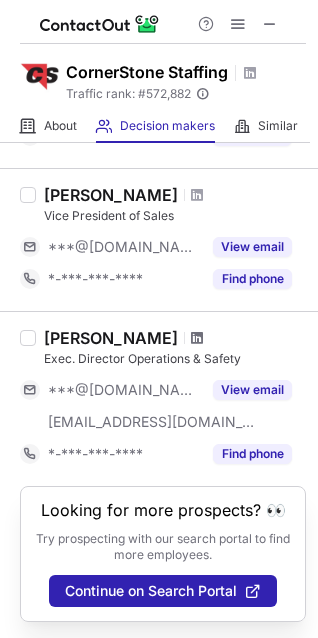 click at bounding box center (197, 338) 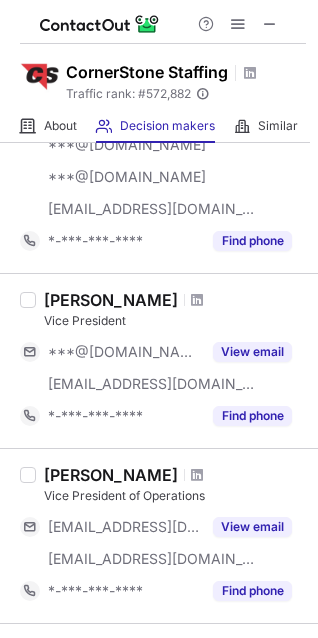 scroll, scrollTop: 845, scrollLeft: 0, axis: vertical 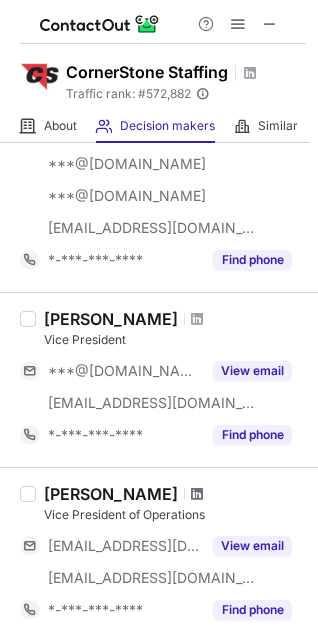 click at bounding box center [197, 494] 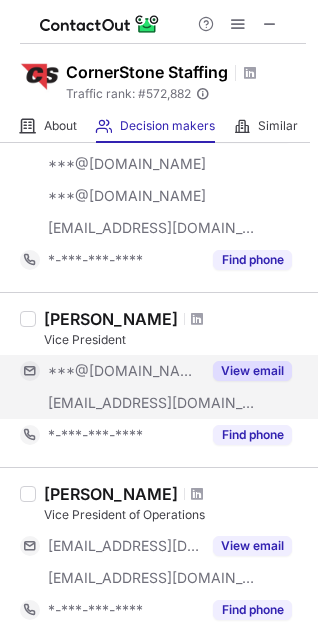scroll, scrollTop: 745, scrollLeft: 0, axis: vertical 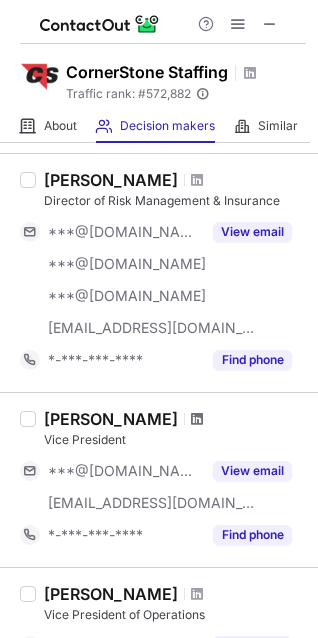 click at bounding box center (197, 419) 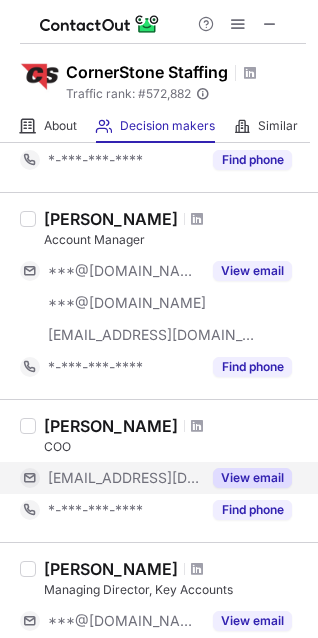 scroll, scrollTop: 145, scrollLeft: 0, axis: vertical 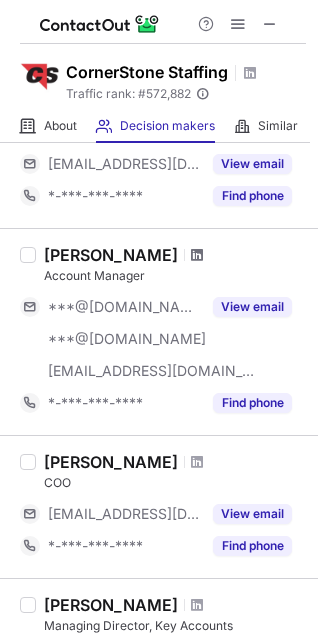 click at bounding box center (197, 255) 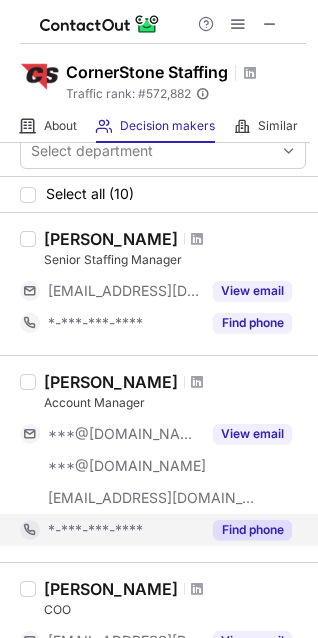 scroll, scrollTop: 0, scrollLeft: 0, axis: both 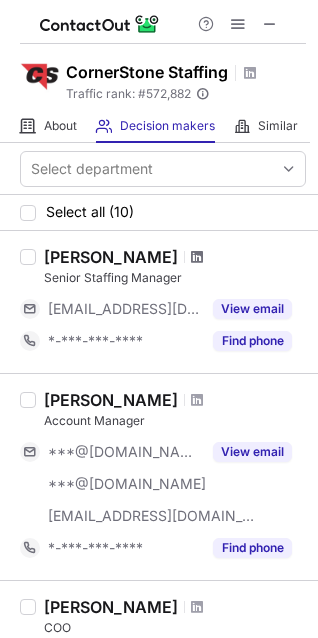 click at bounding box center [197, 257] 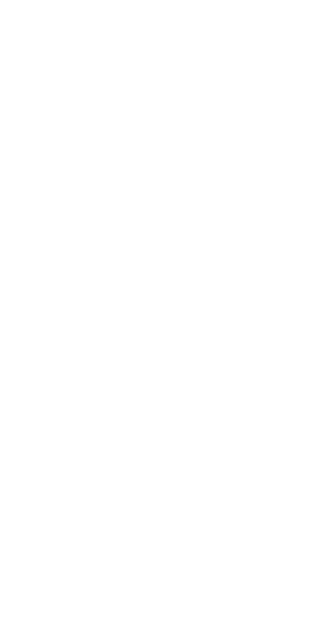 scroll, scrollTop: 0, scrollLeft: 0, axis: both 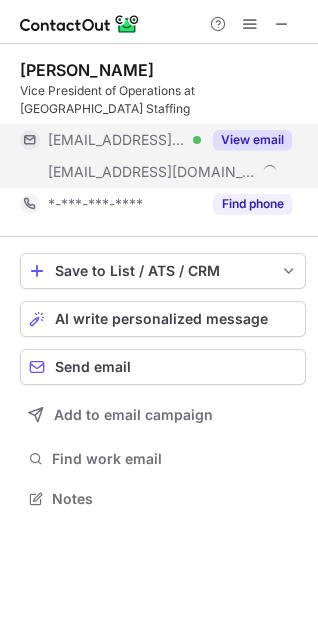 click on "View email" at bounding box center (252, 140) 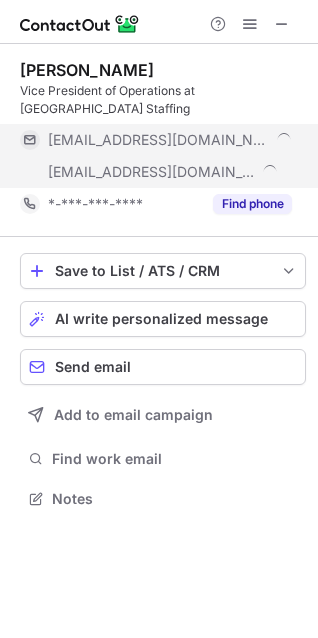 scroll, scrollTop: 10, scrollLeft: 10, axis: both 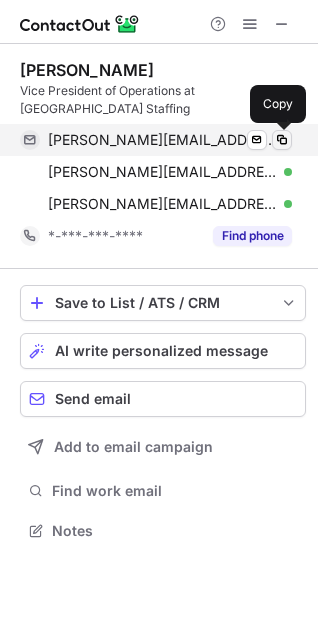 click at bounding box center [282, 140] 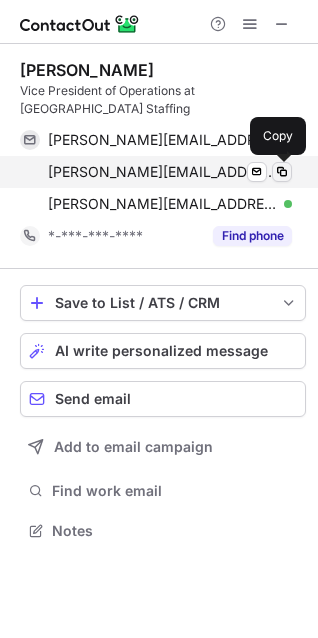 click at bounding box center [282, 172] 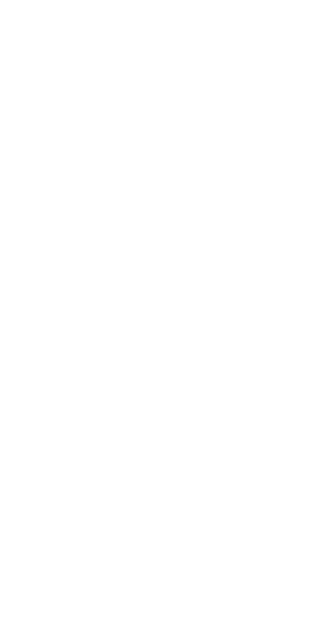 scroll, scrollTop: 0, scrollLeft: 0, axis: both 